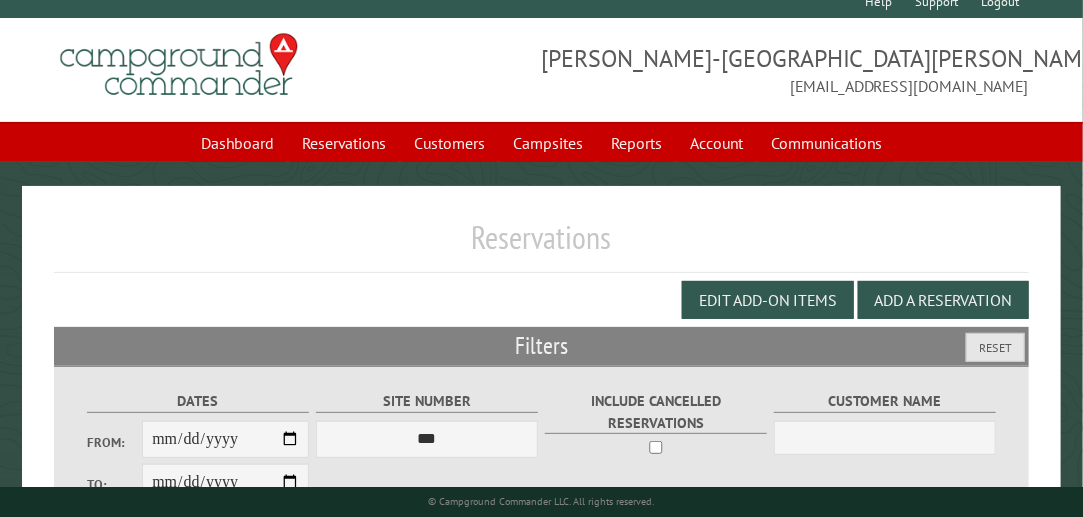 scroll, scrollTop: 0, scrollLeft: 0, axis: both 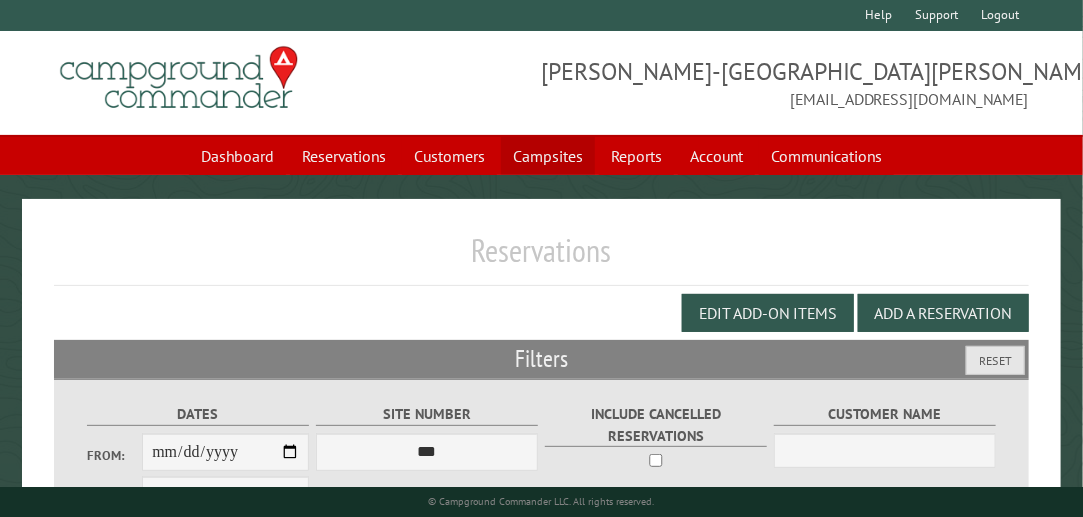 click on "Campsites" at bounding box center [548, 156] 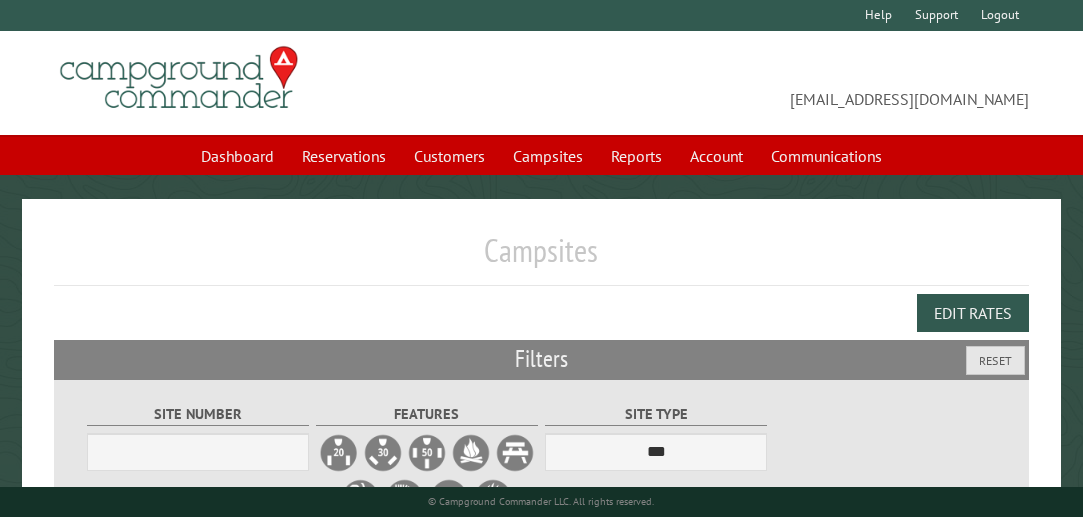 scroll, scrollTop: 0, scrollLeft: 0, axis: both 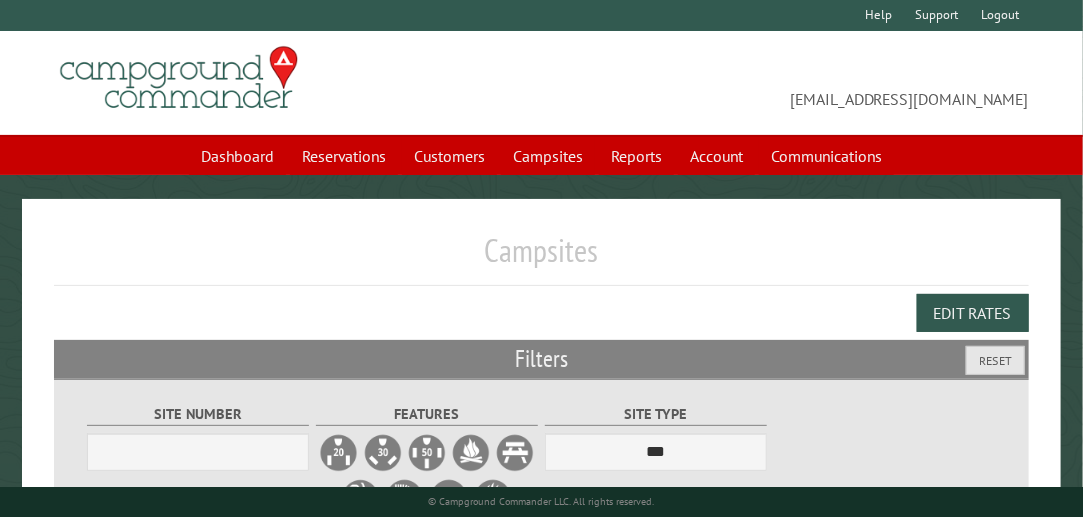 drag, startPoint x: 790, startPoint y: 264, endPoint x: 879, endPoint y: -49, distance: 325.40744 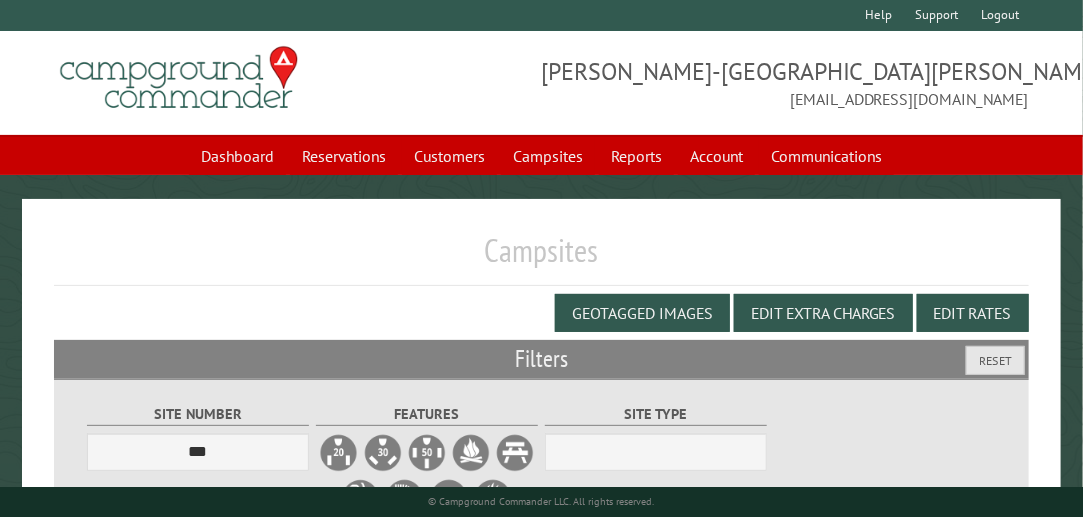 select on "***" 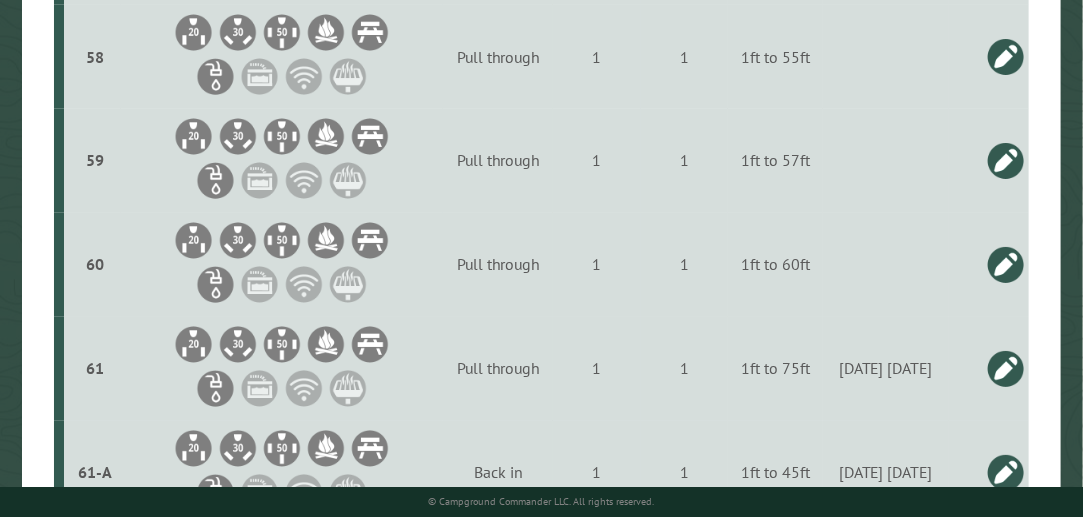 scroll, scrollTop: 6221, scrollLeft: 0, axis: vertical 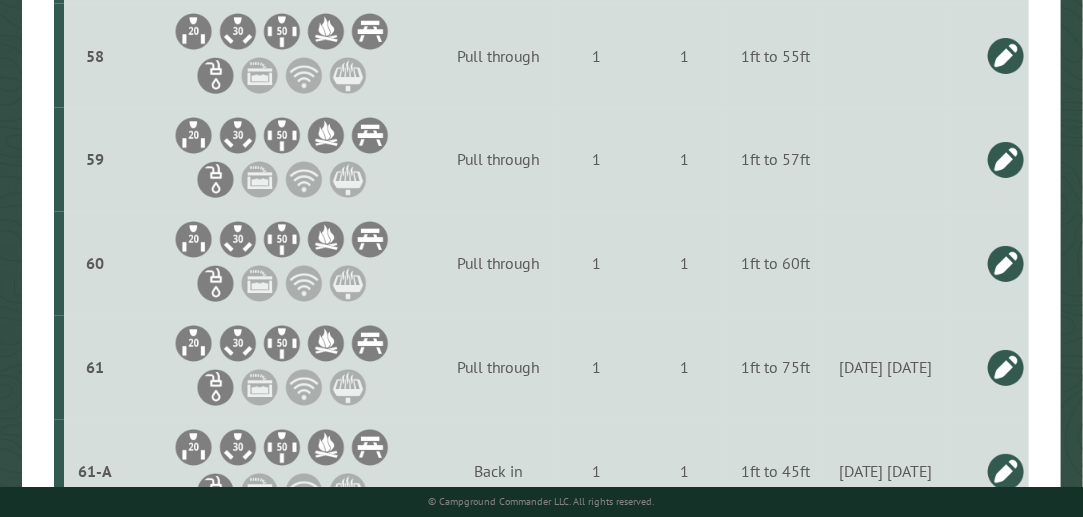 click at bounding box center (1006, 264) 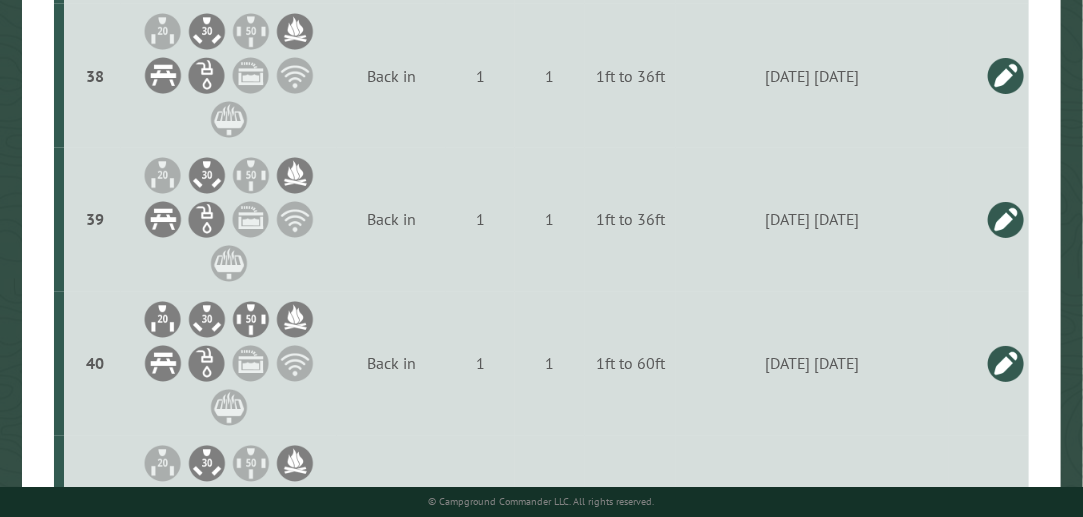 click at bounding box center (805, 2506) 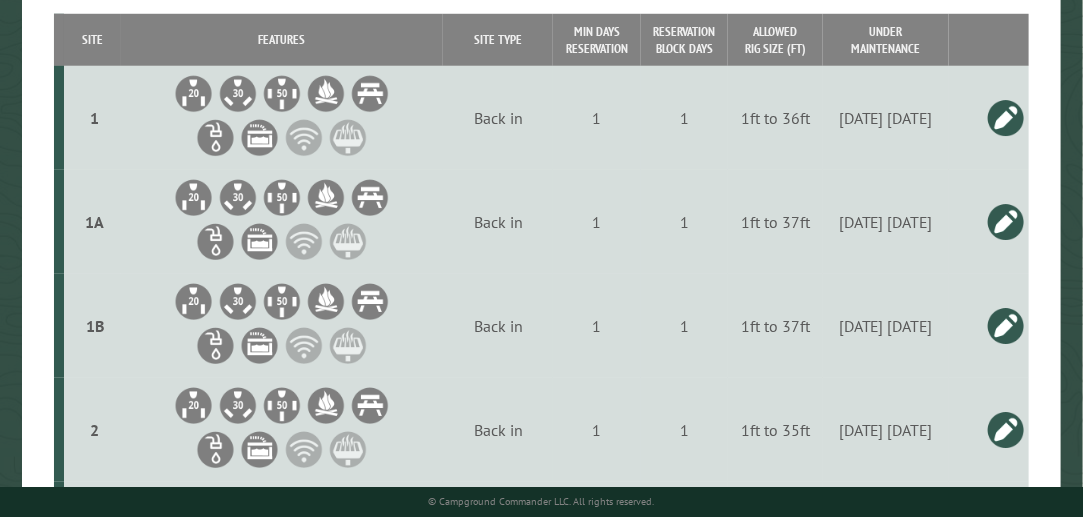 scroll, scrollTop: 0, scrollLeft: 0, axis: both 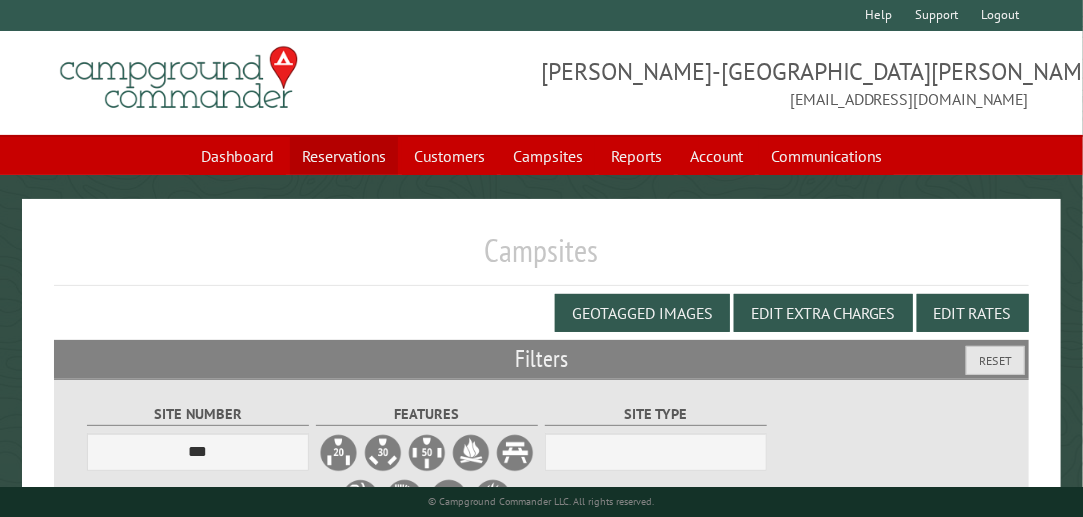 click on "Reservations" at bounding box center [344, 156] 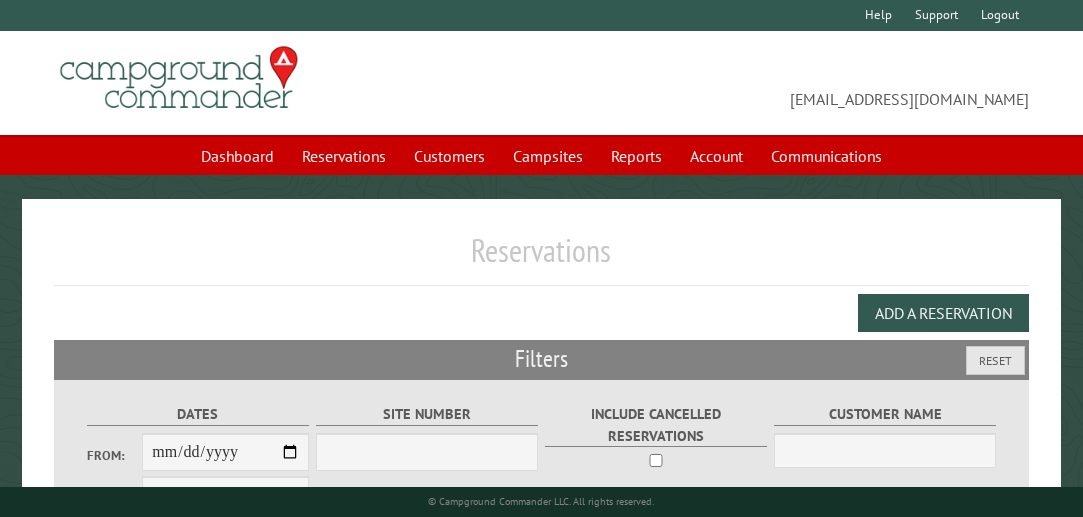 scroll, scrollTop: 0, scrollLeft: 0, axis: both 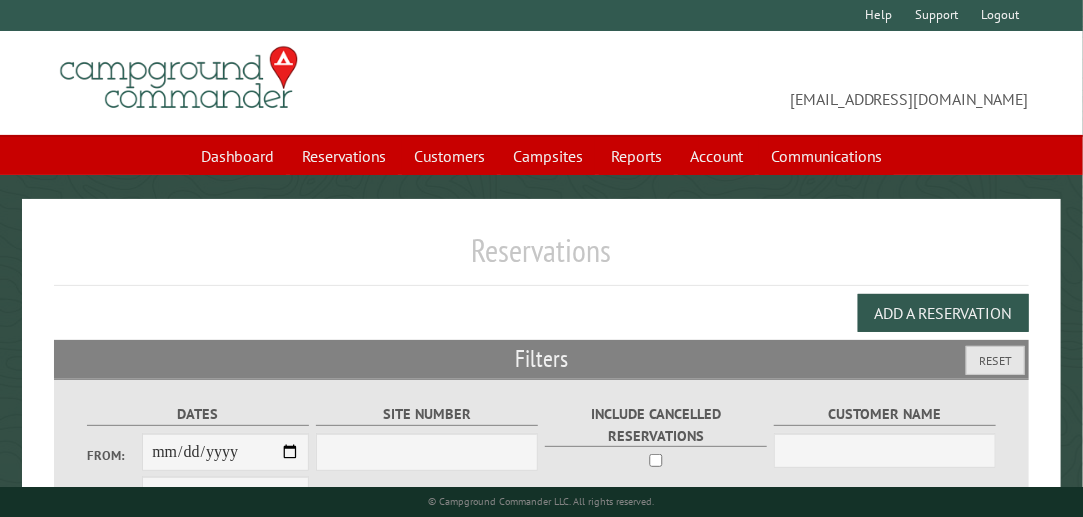 select on "***" 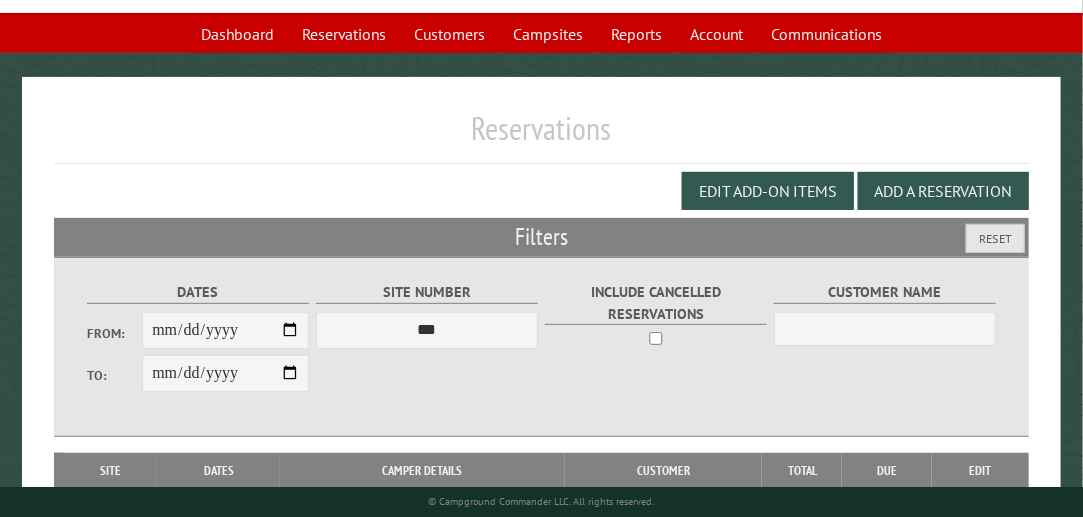 scroll, scrollTop: 200, scrollLeft: 0, axis: vertical 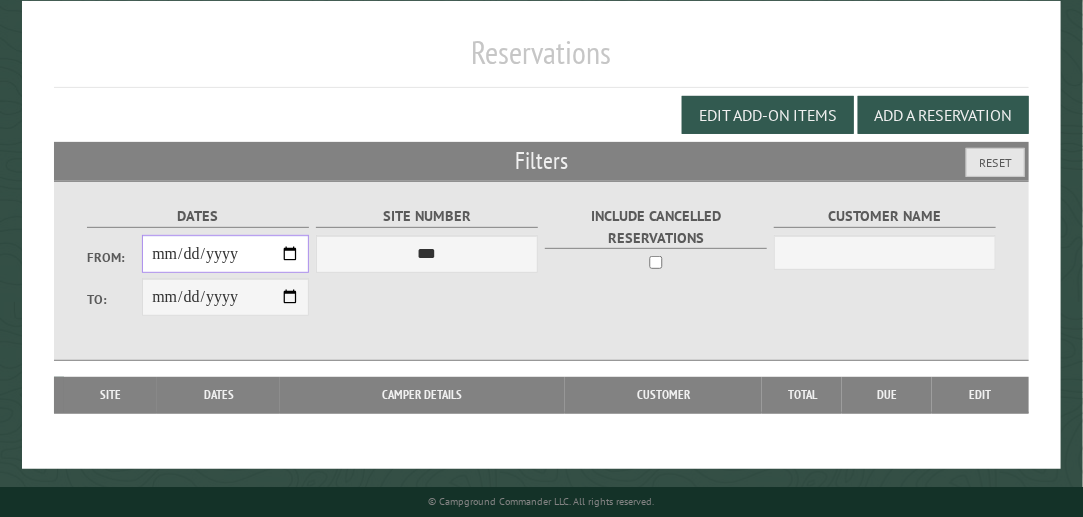click on "From:" at bounding box center [225, 254] 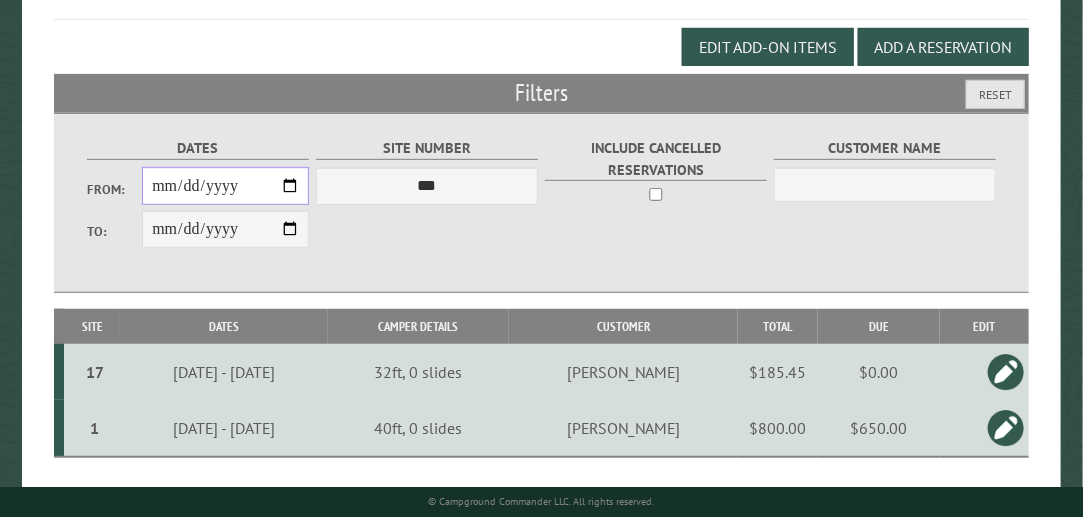 scroll, scrollTop: 262, scrollLeft: 0, axis: vertical 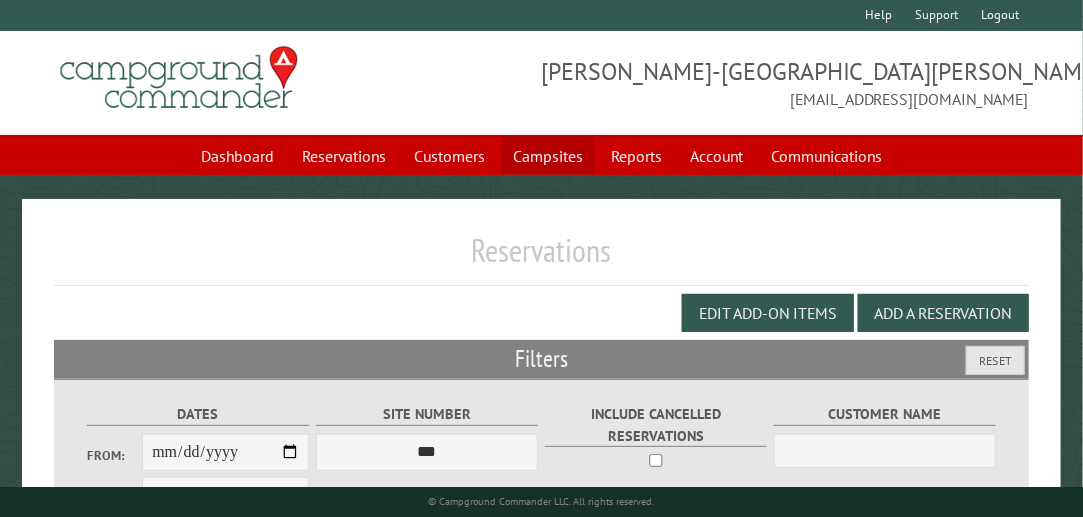 click on "Campsites" at bounding box center (548, 156) 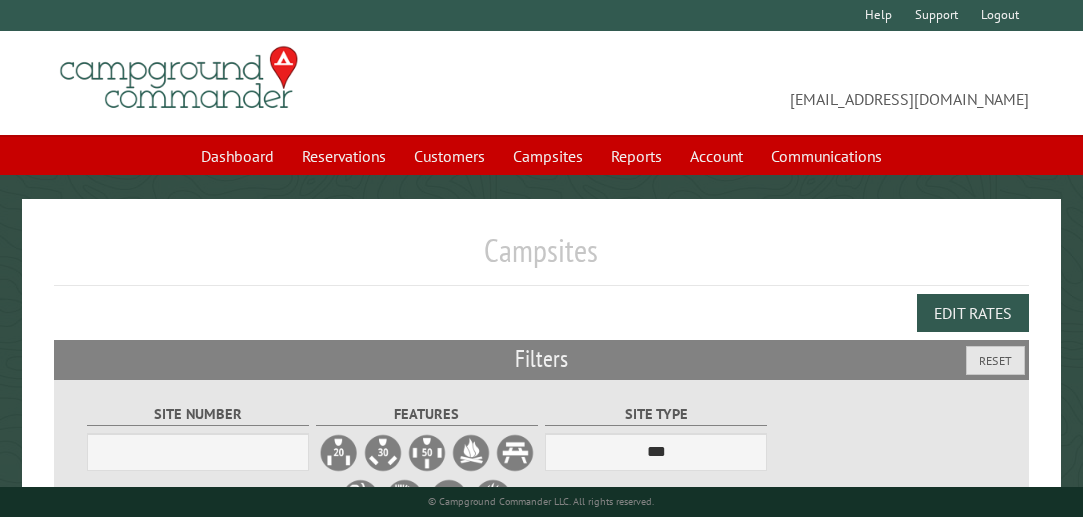 scroll, scrollTop: 0, scrollLeft: 0, axis: both 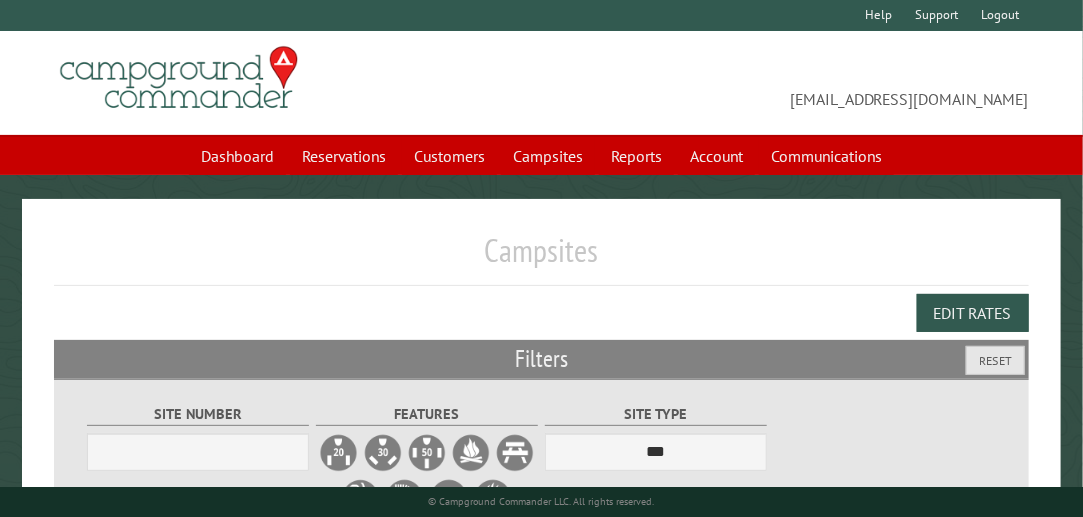 select on "***" 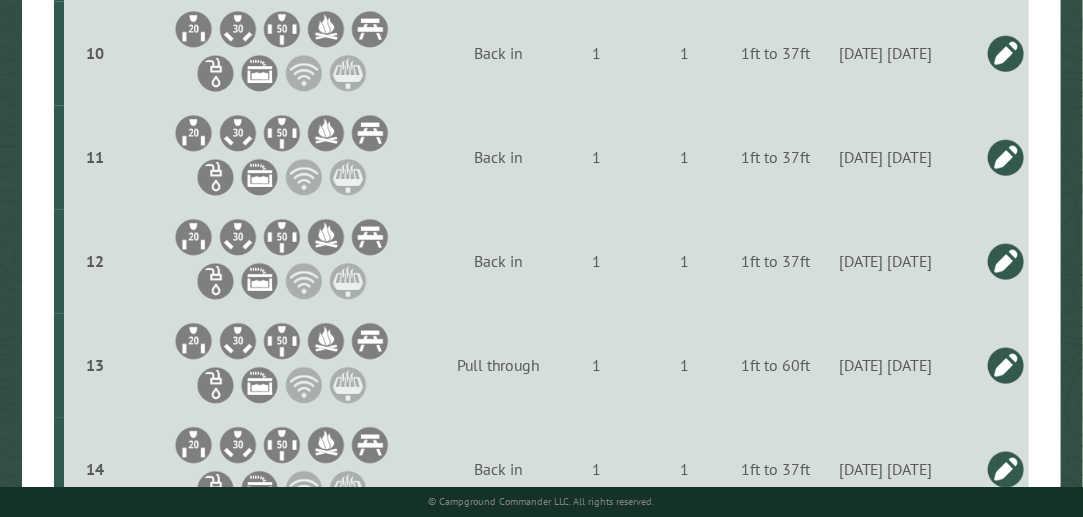 scroll, scrollTop: 1753, scrollLeft: 0, axis: vertical 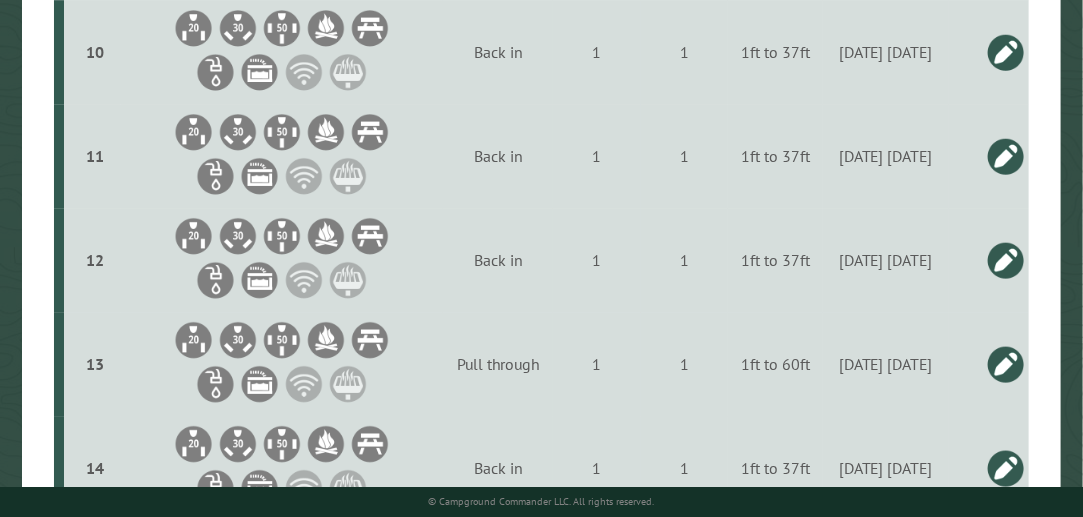 click at bounding box center (1006, 260) 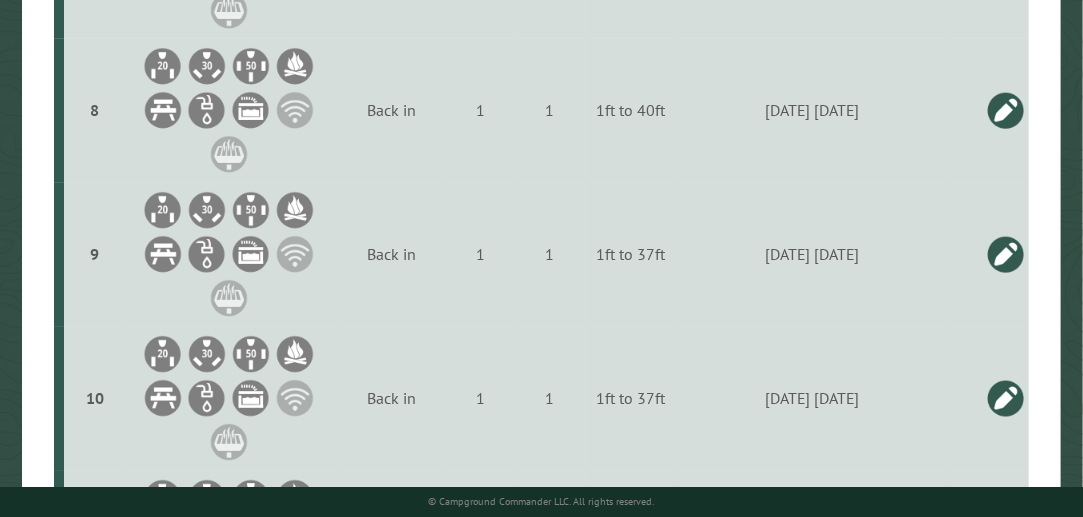 scroll, scrollTop: 1872, scrollLeft: 0, axis: vertical 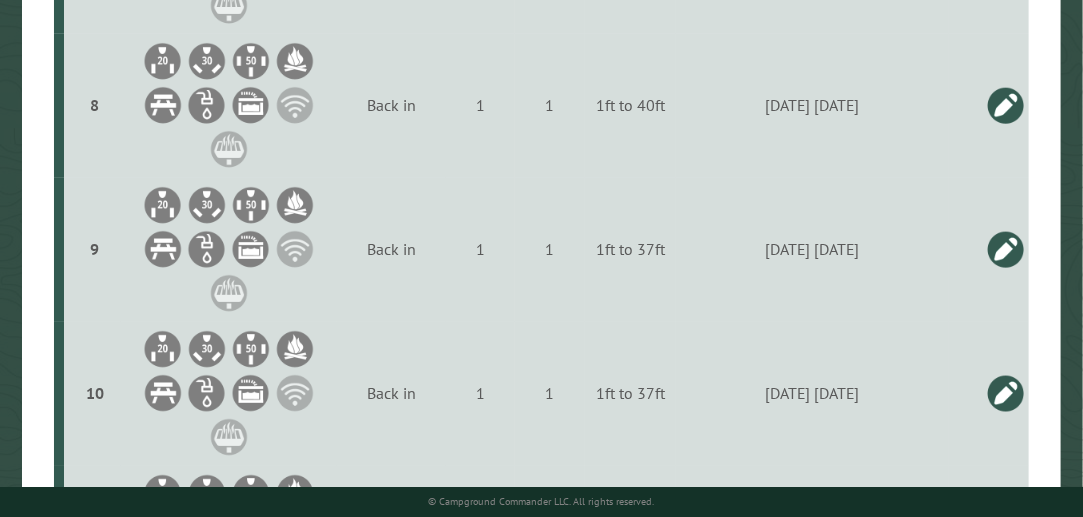 click at bounding box center (1006, 825) 